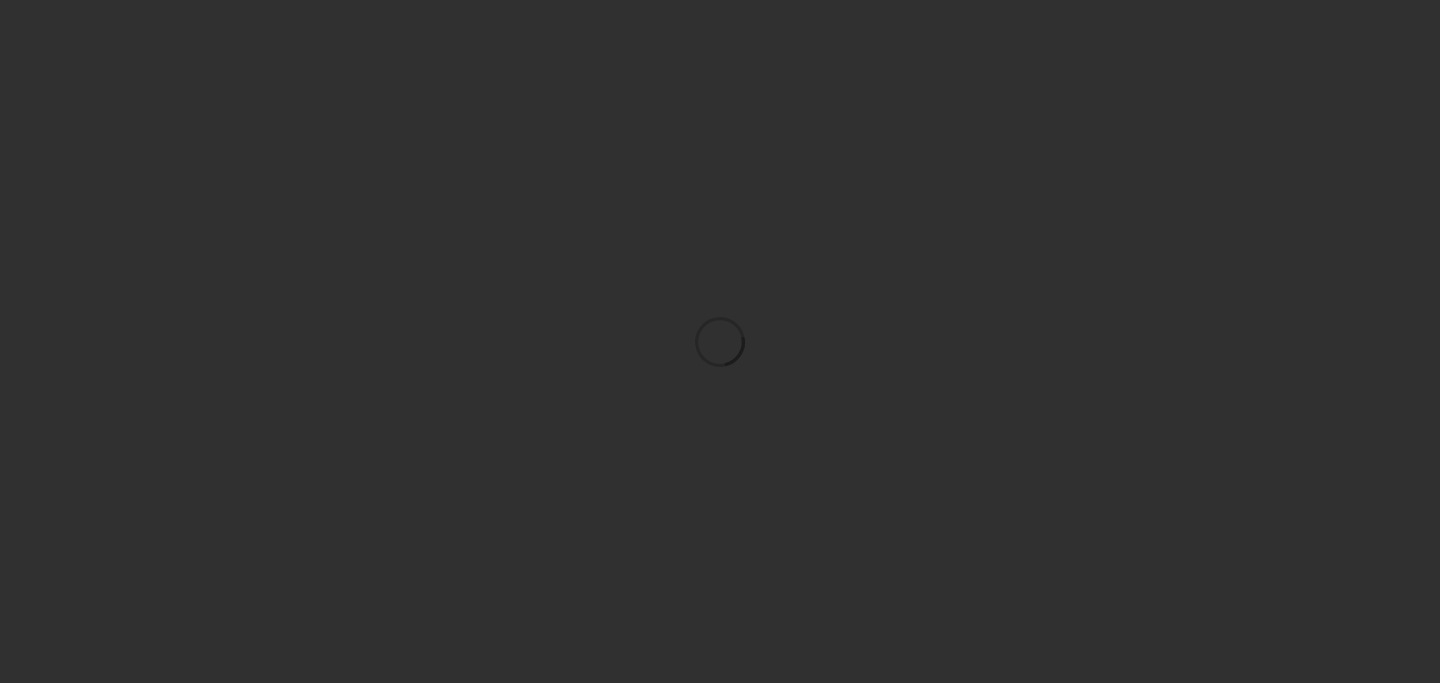 scroll, scrollTop: 0, scrollLeft: 0, axis: both 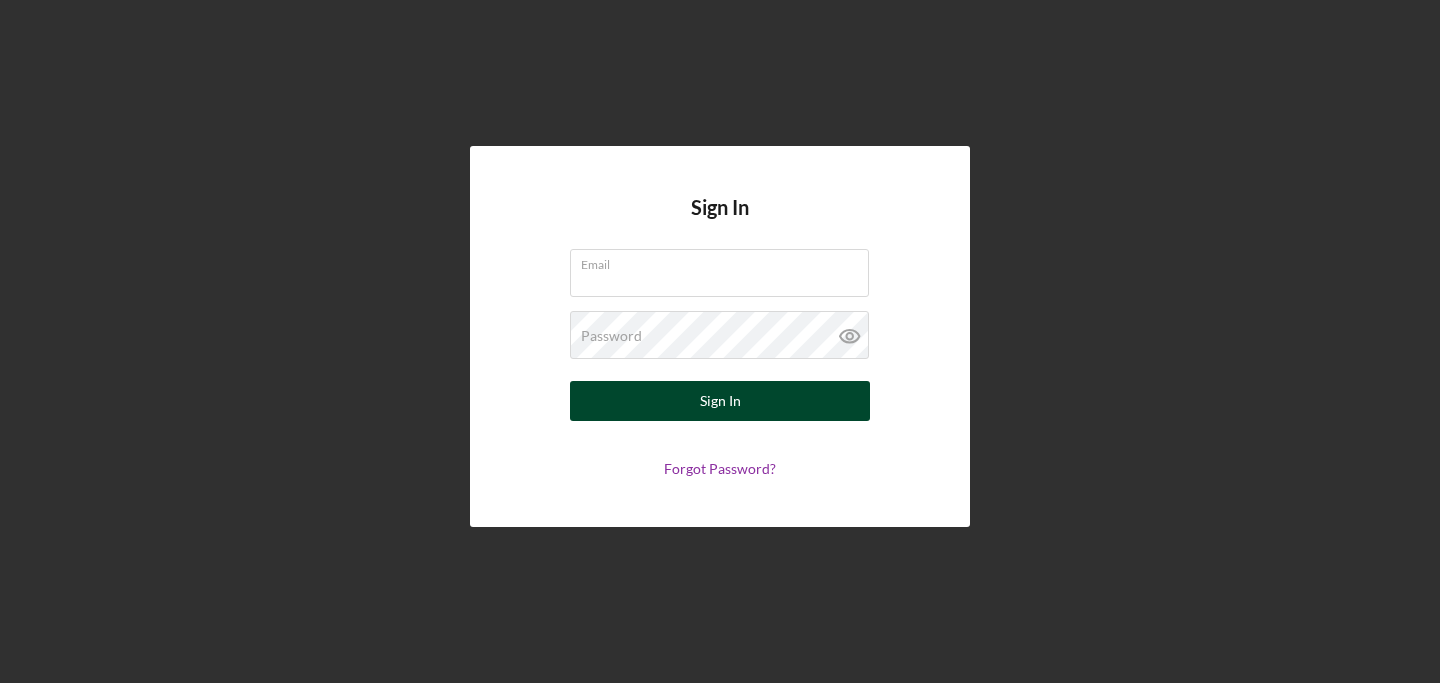 type on "[EMAIL_ADDRESS][DOMAIN_NAME]" 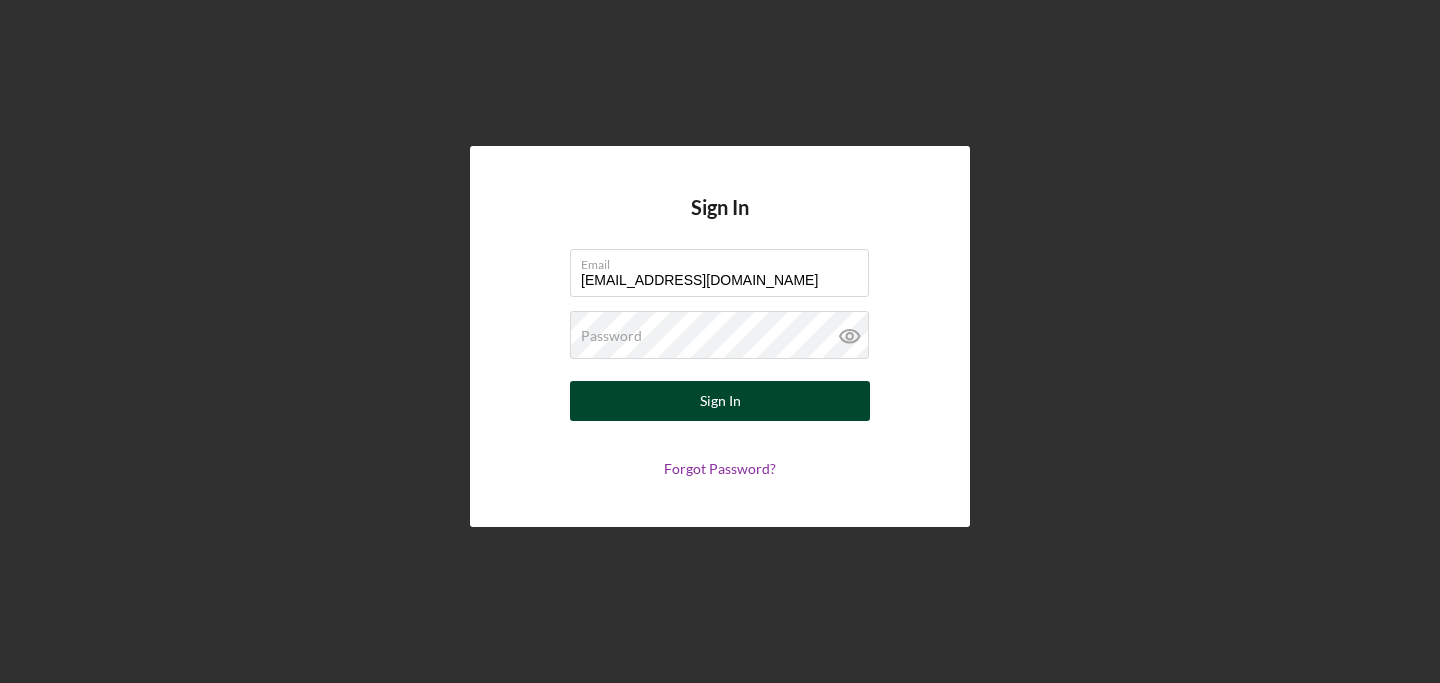 click on "Sign In" at bounding box center [720, 401] 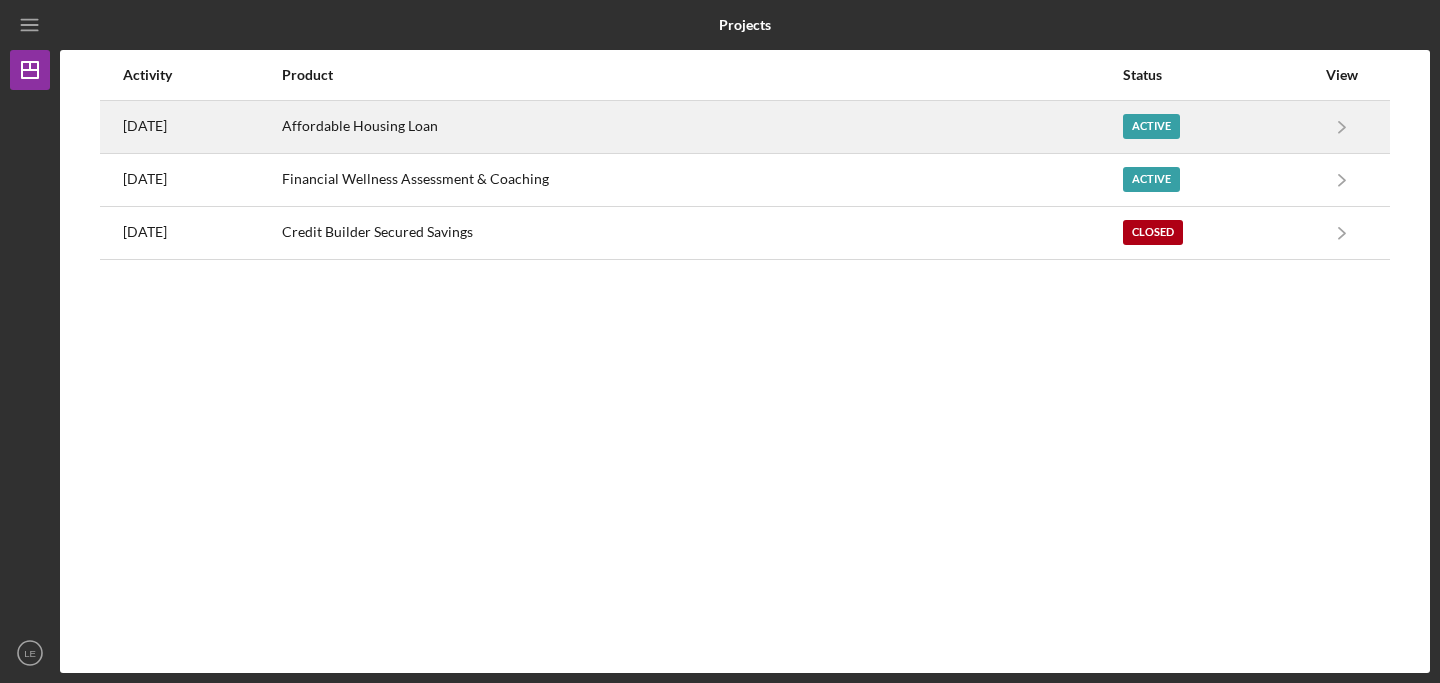 click on "Affordable Housing Loan" at bounding box center [701, 127] 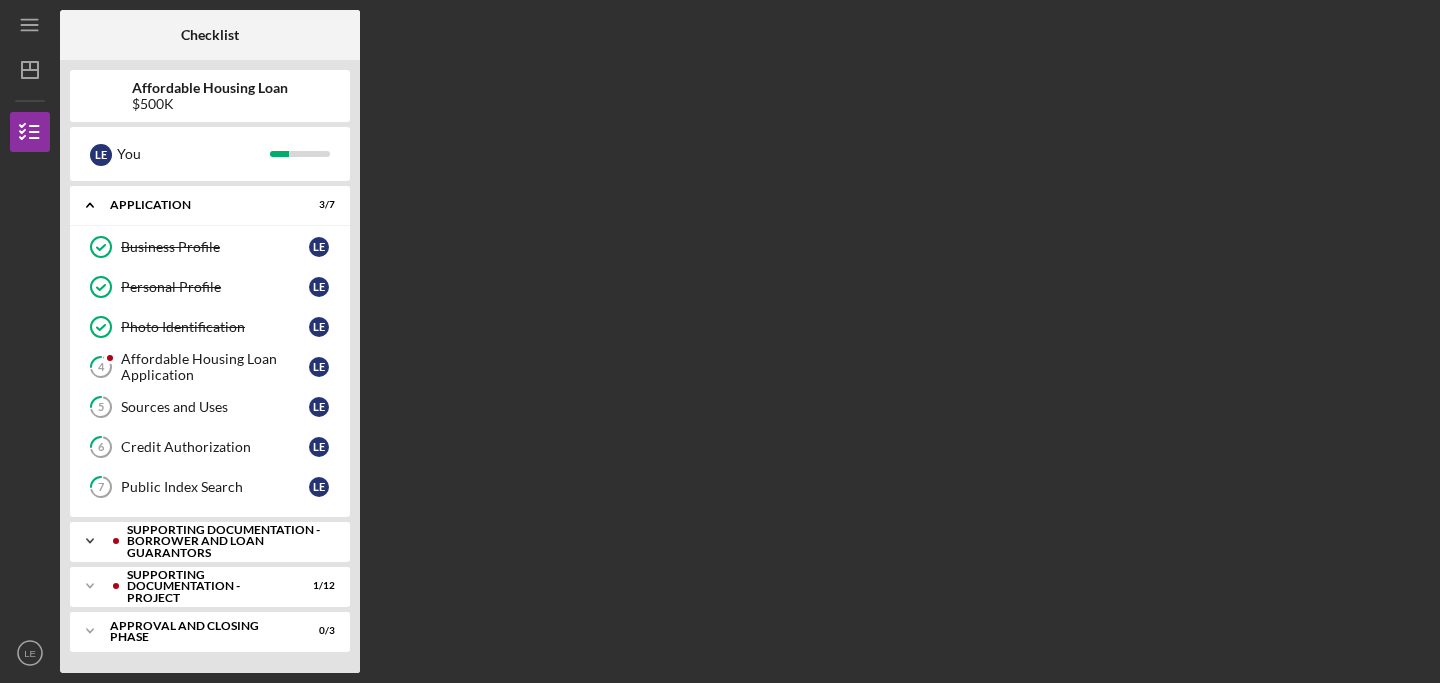click on "Icon/Expander" 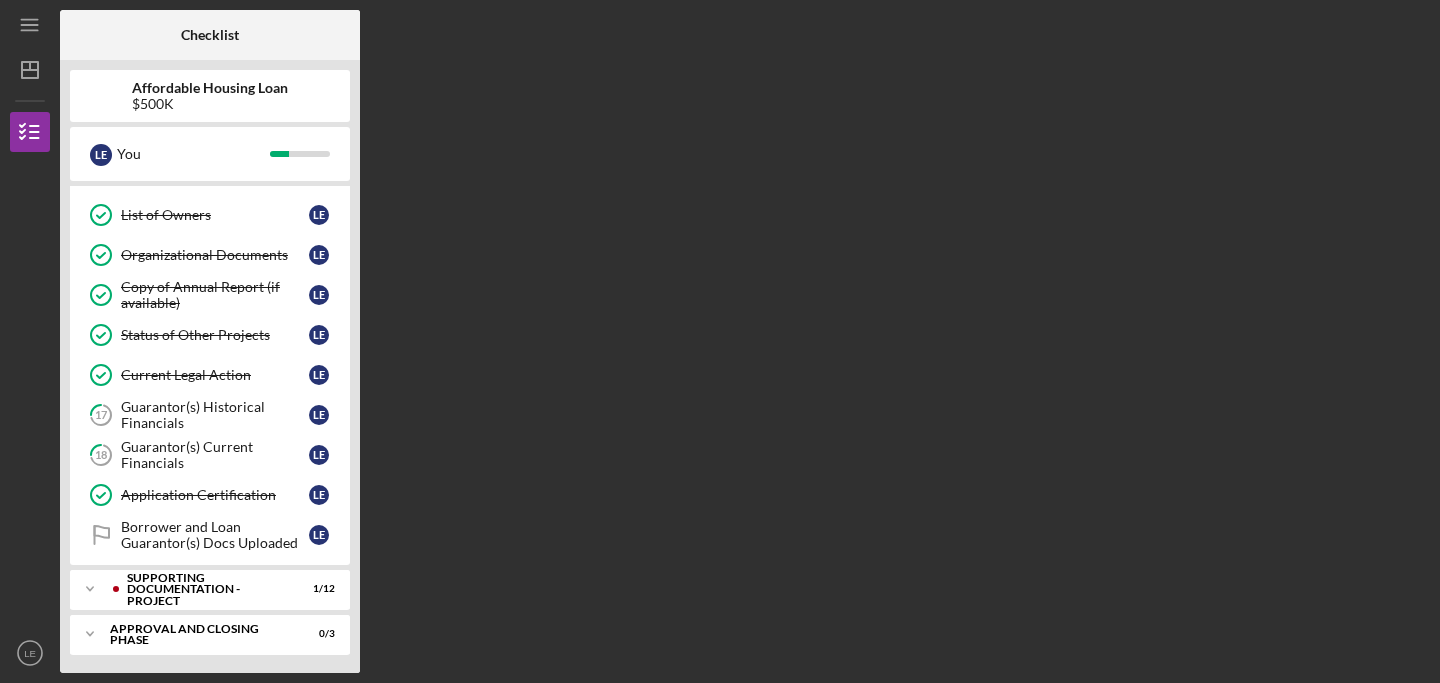 scroll, scrollTop: 530, scrollLeft: 0, axis: vertical 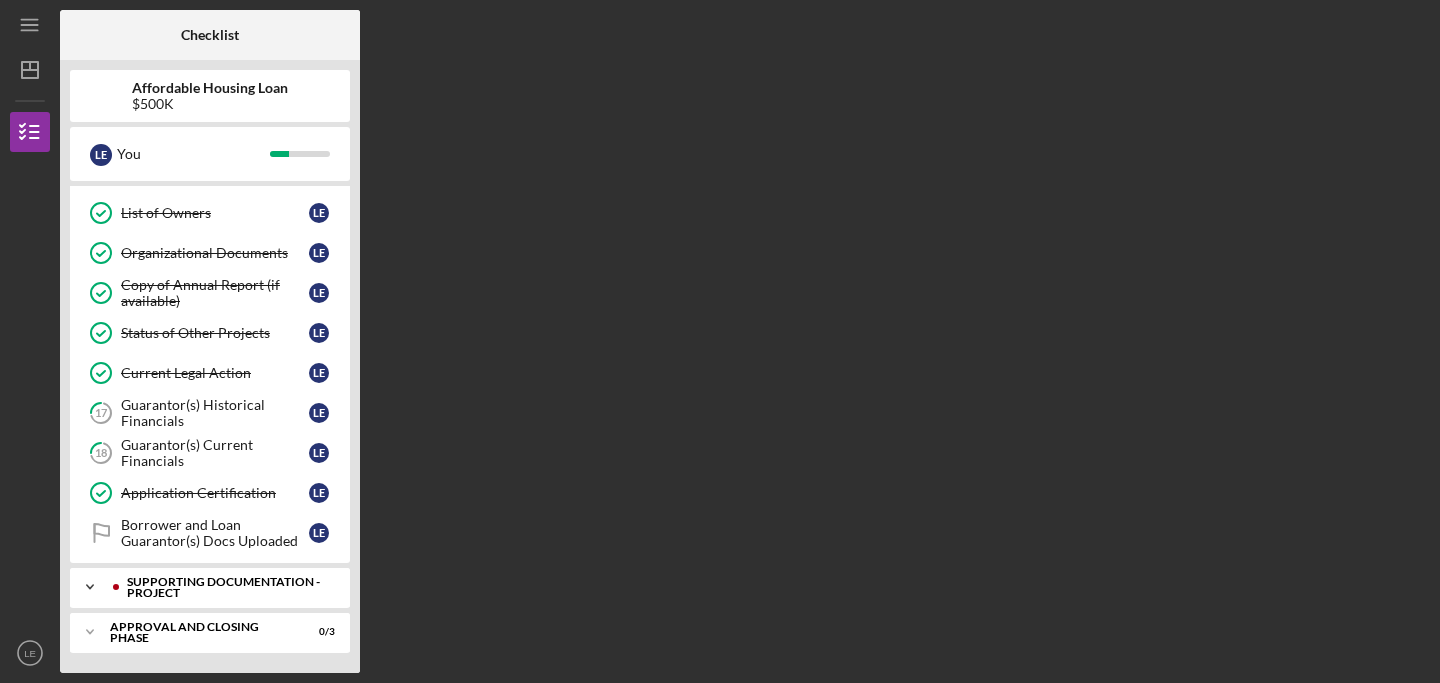 click on "Icon/Expander" 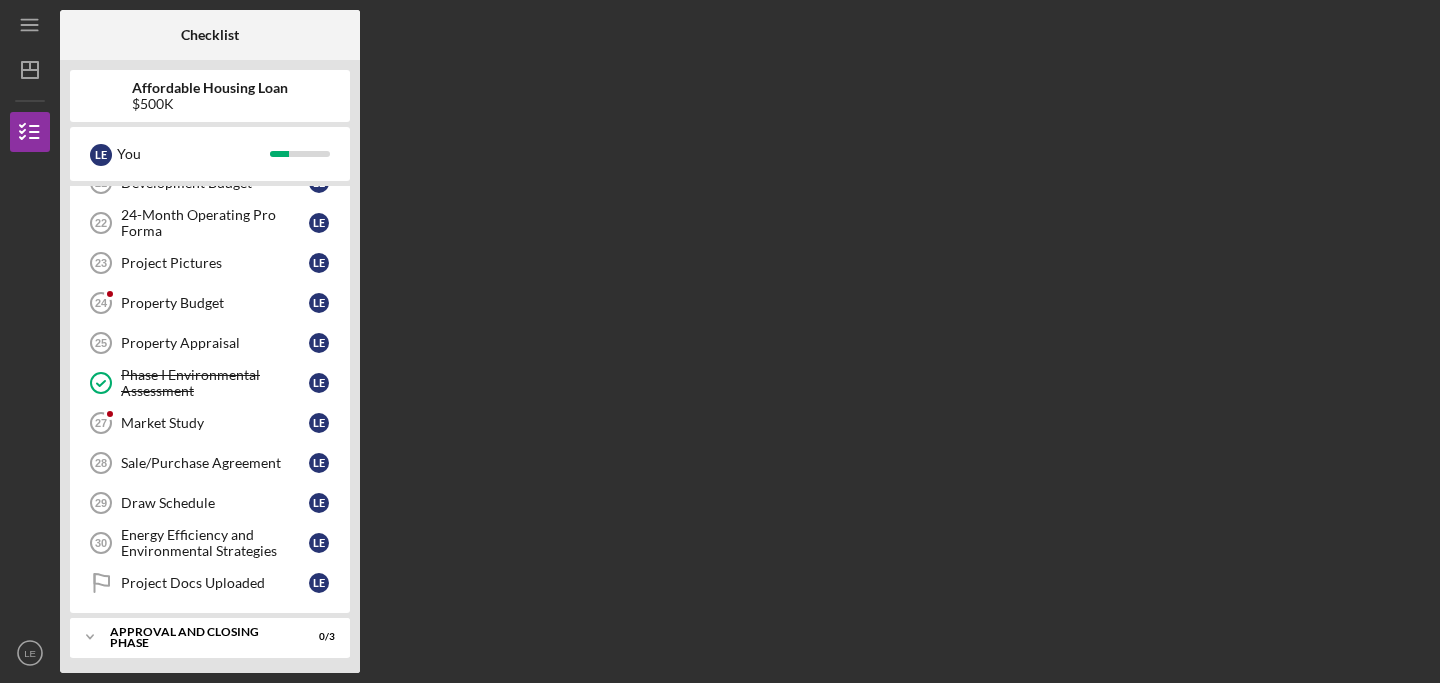 scroll, scrollTop: 1021, scrollLeft: 0, axis: vertical 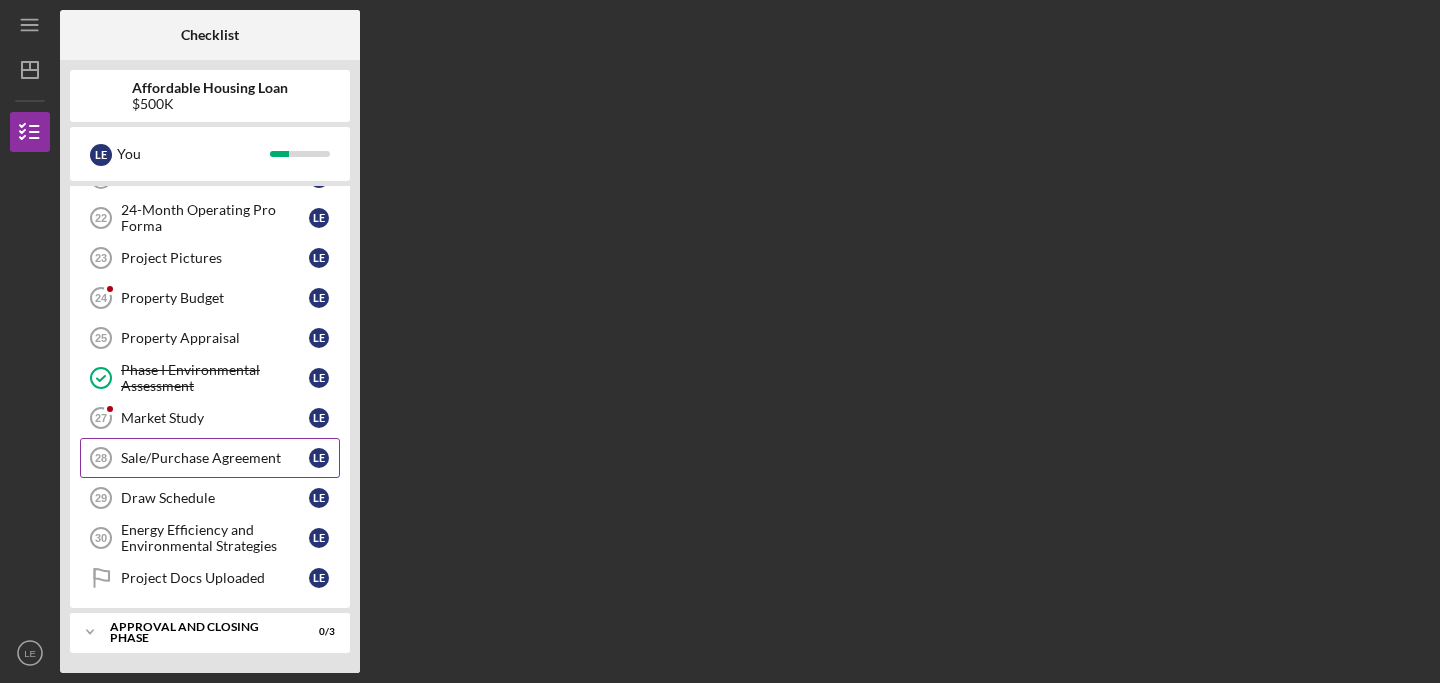 click on "Sale/Purchase Agreement" at bounding box center [215, 458] 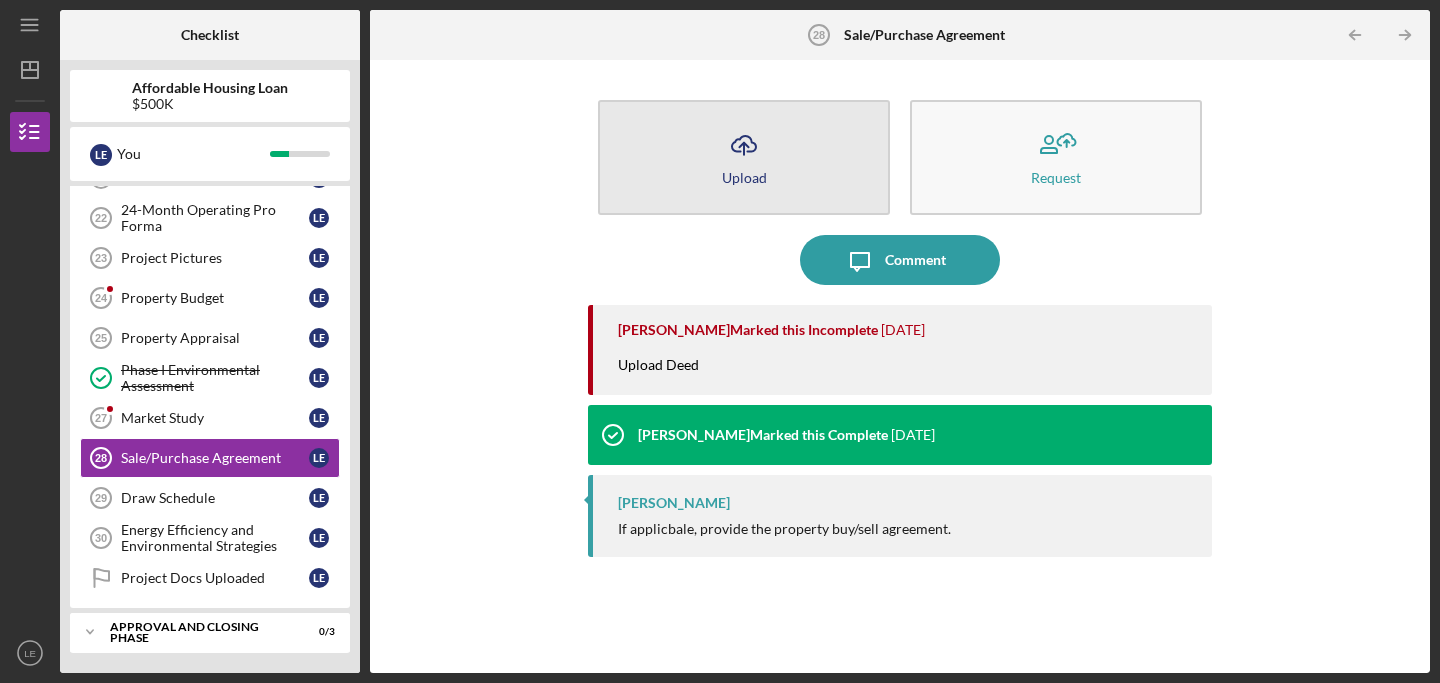 click on "Icon/Upload" 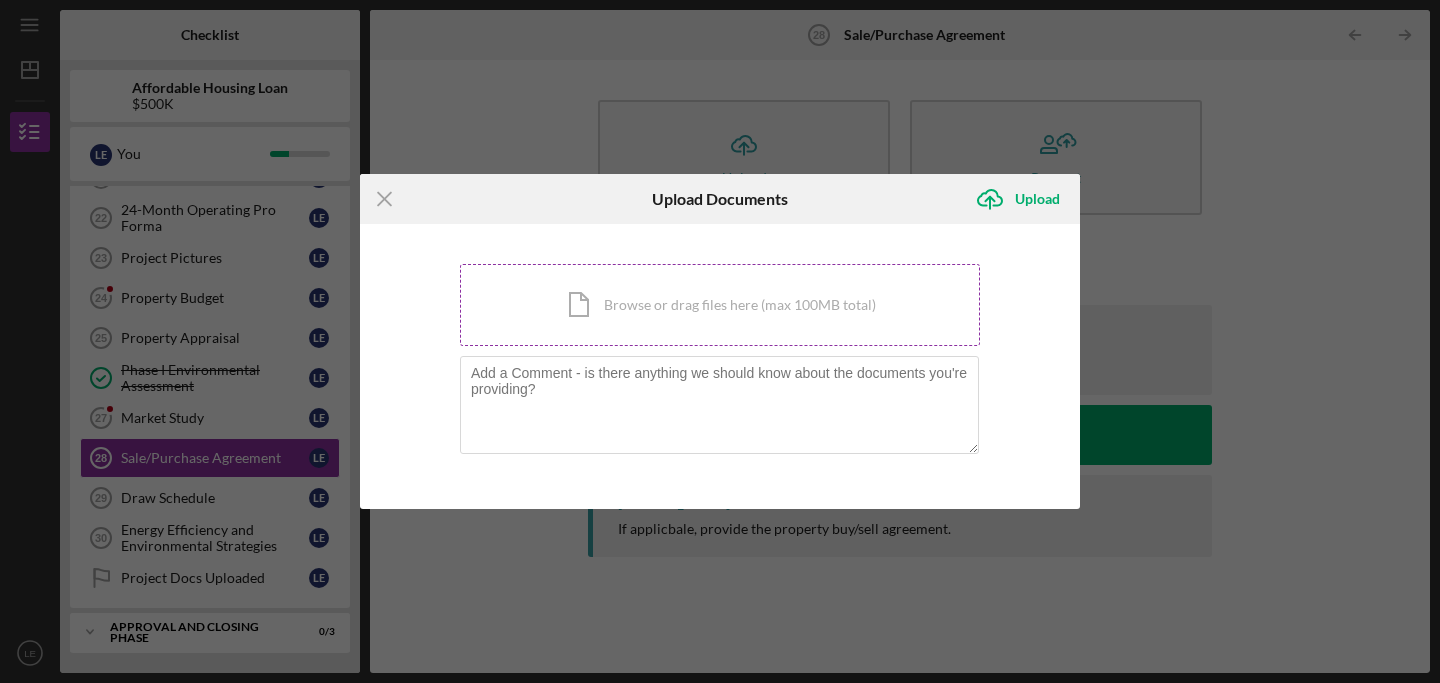 click on "Icon/Document Browse or drag files here (max 100MB total) Tap to choose files or take a photo" at bounding box center (720, 305) 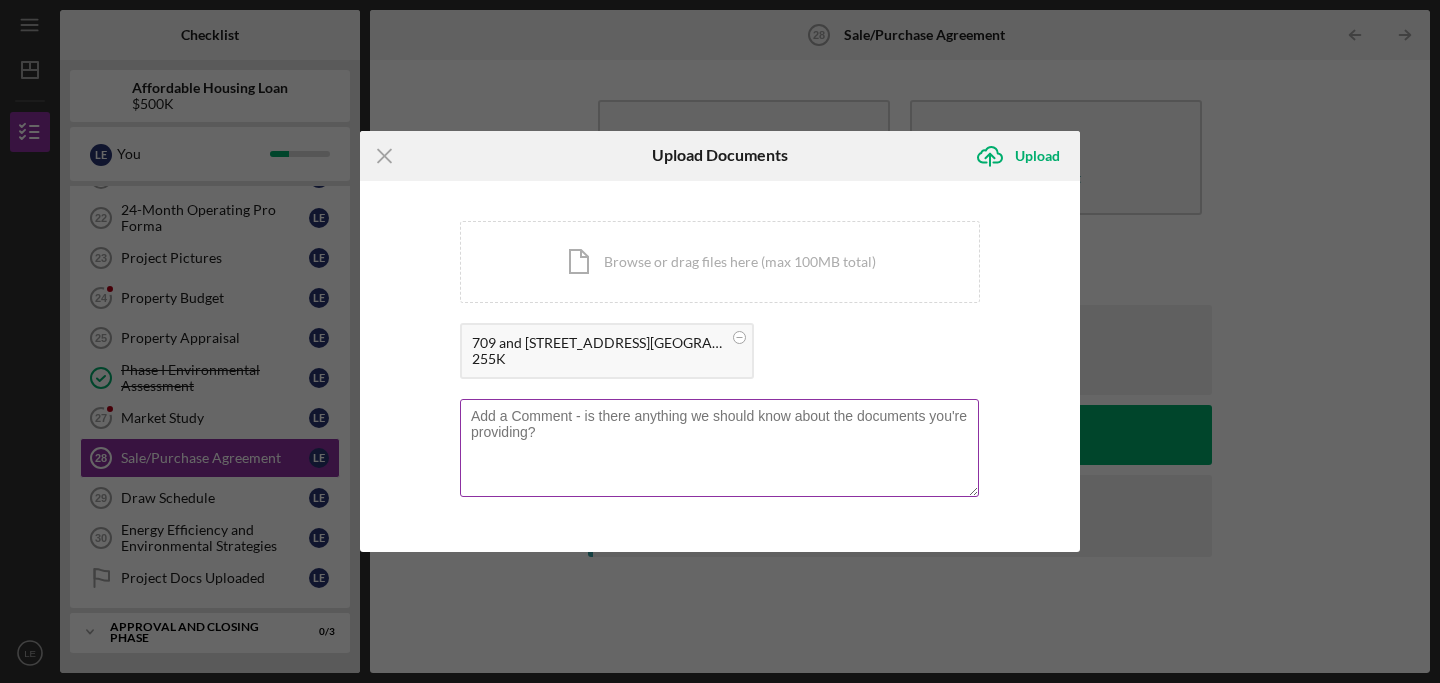 click at bounding box center (719, 448) 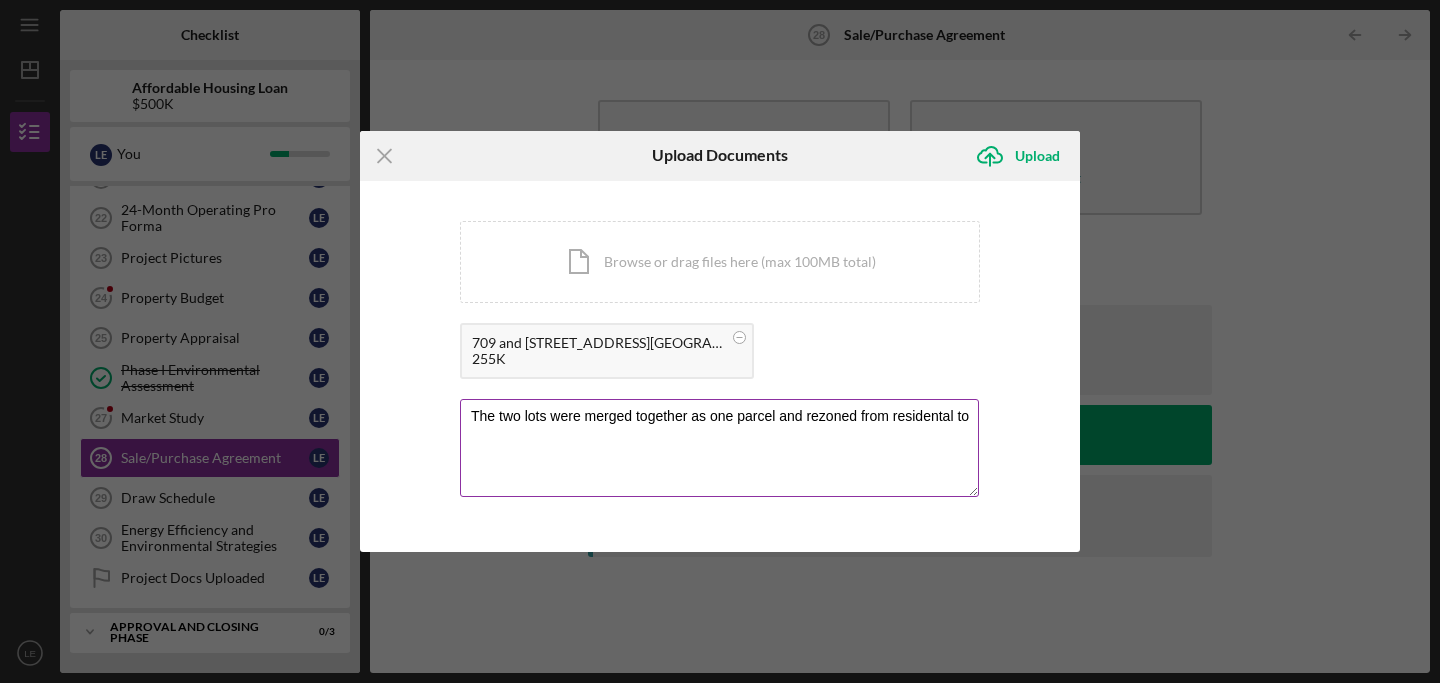 click on "The two lots were merged together as one parcel and rezoned from residental to" at bounding box center (719, 448) 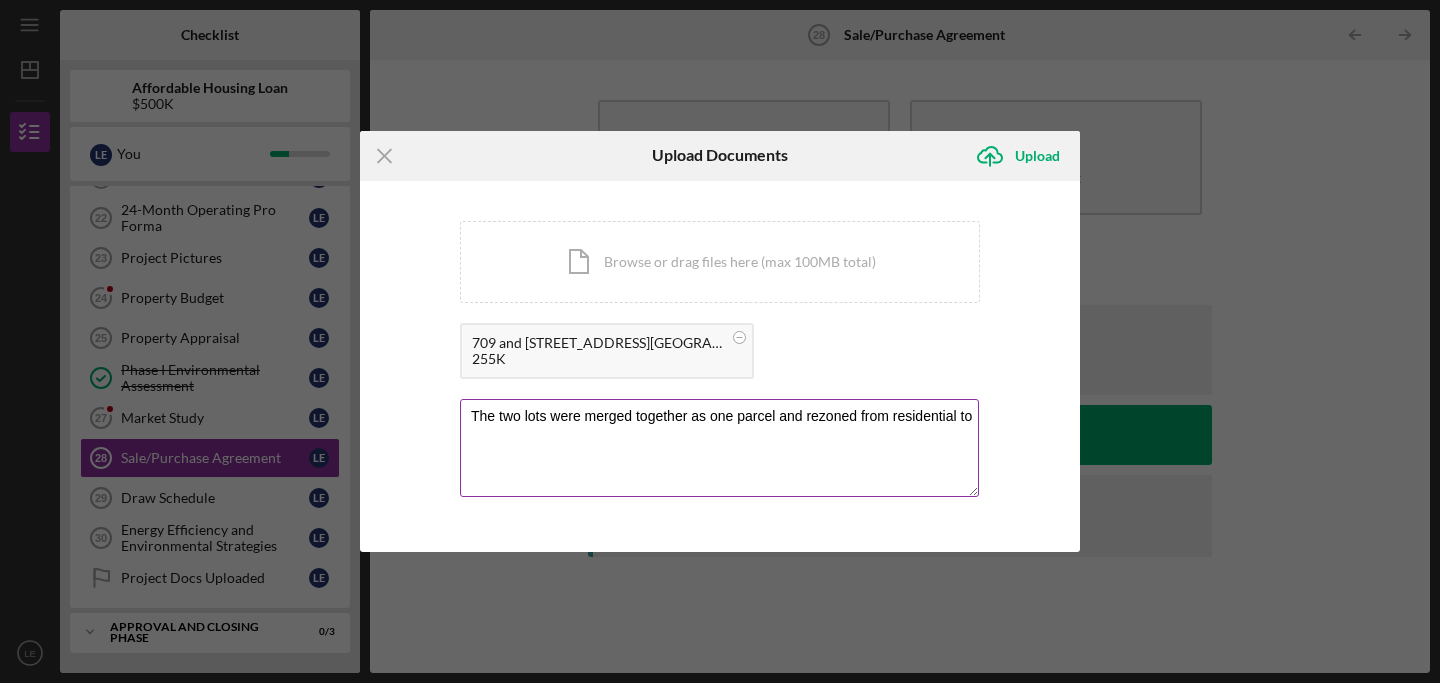click on "The two lots were merged together as one parcel and rezoned from residential to" at bounding box center (719, 448) 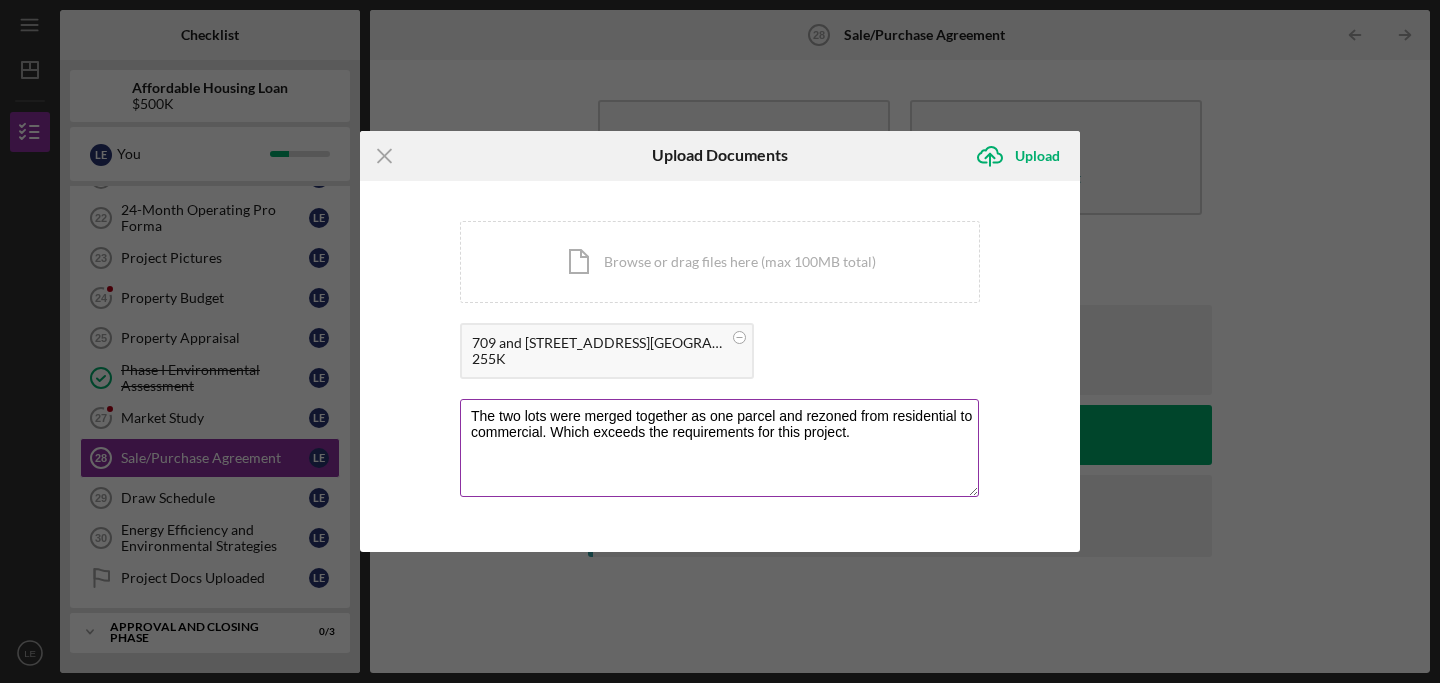 click on "The two lots were merged together as one parcel and rezoned from residential to commercial. Which exceeds the requirements for this project." at bounding box center [719, 448] 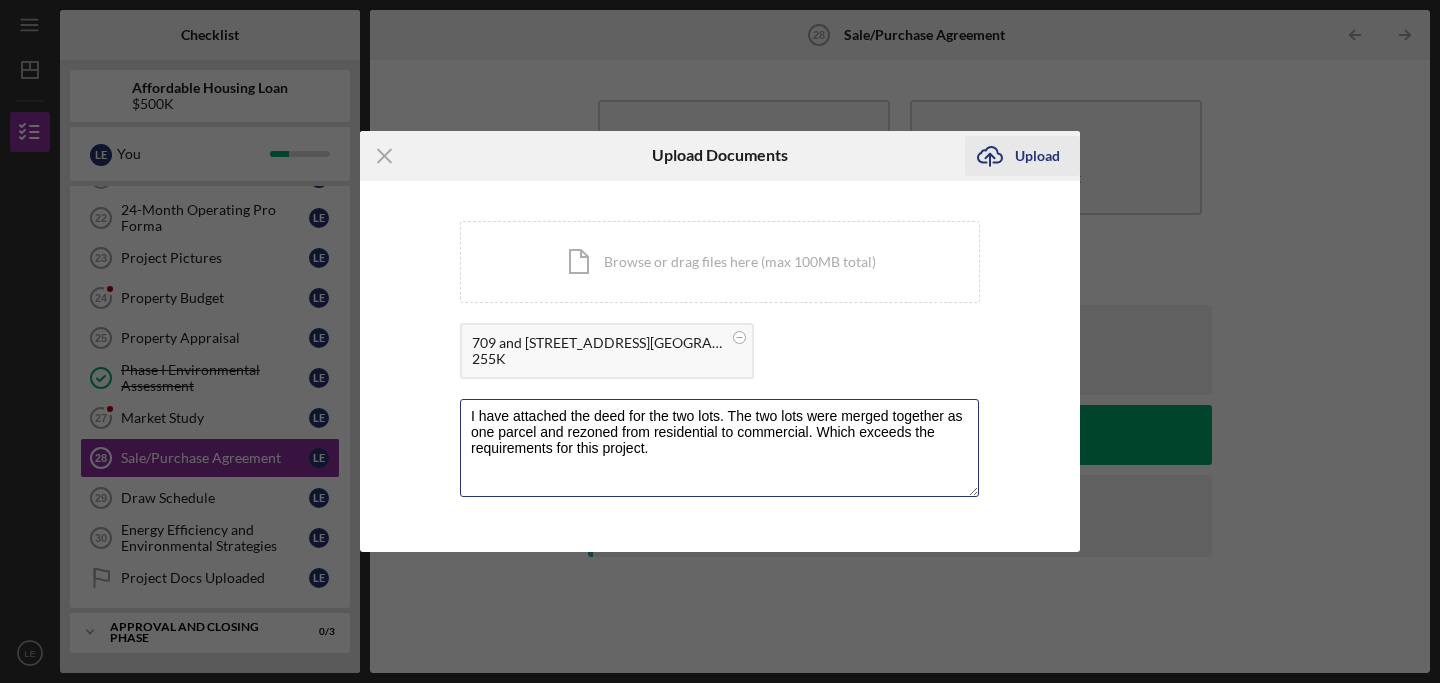 type on "I have attached the deed for the two lots. The two lots were merged together as one parcel and rezoned from residential to commercial. Which exceeds the requirements for this project." 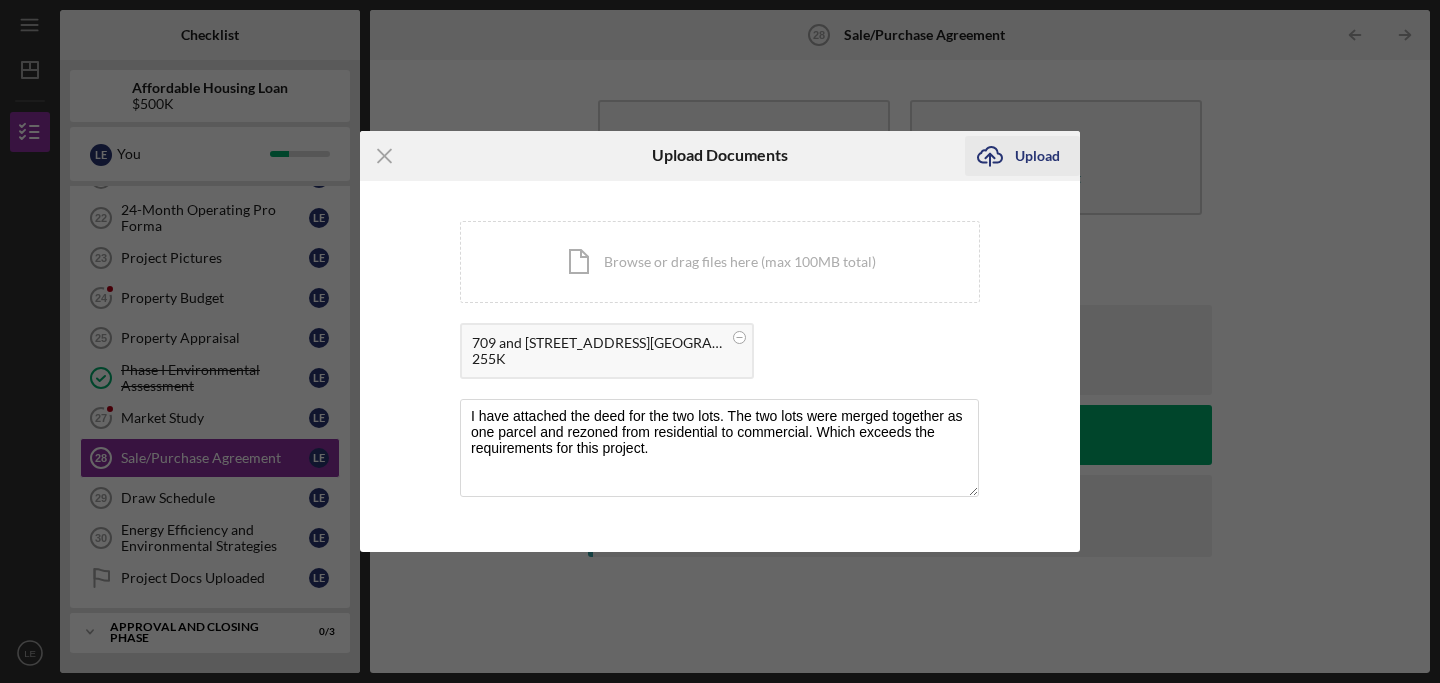 click on "Upload" at bounding box center [1037, 156] 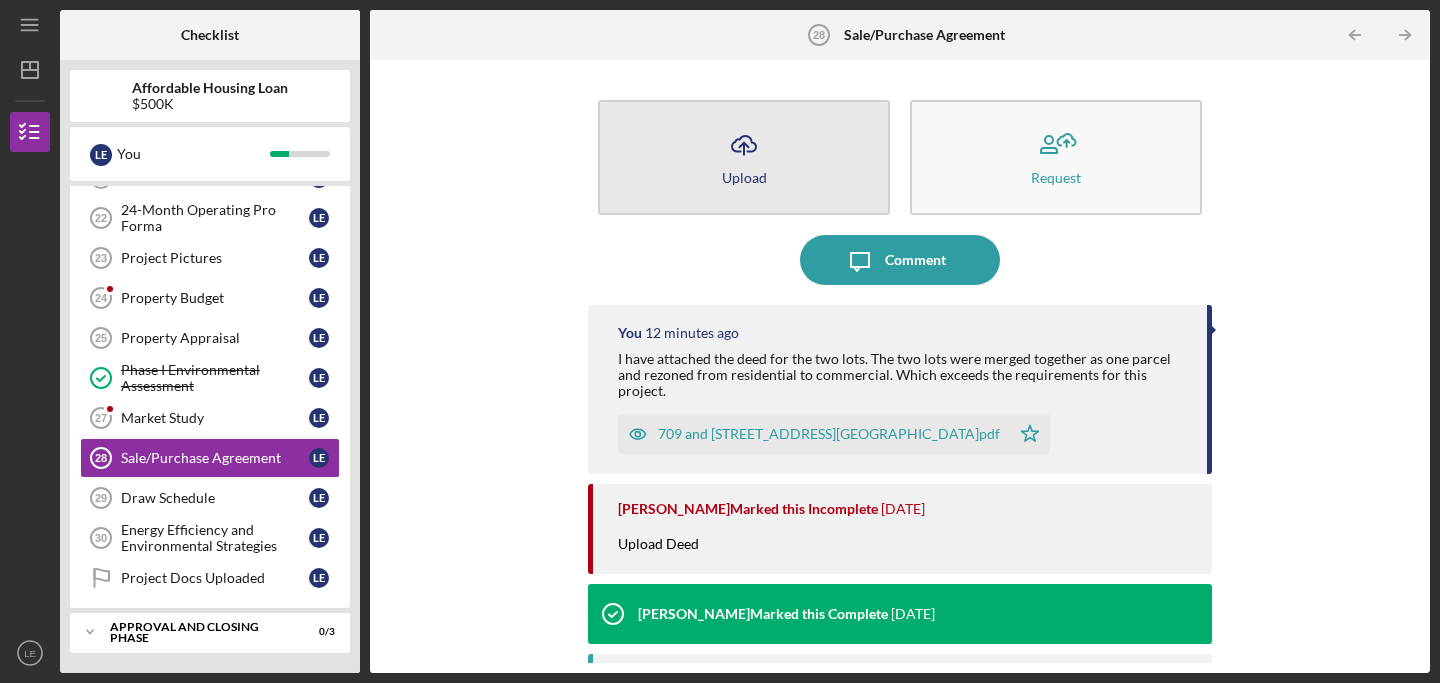 click on "Icon/Upload" 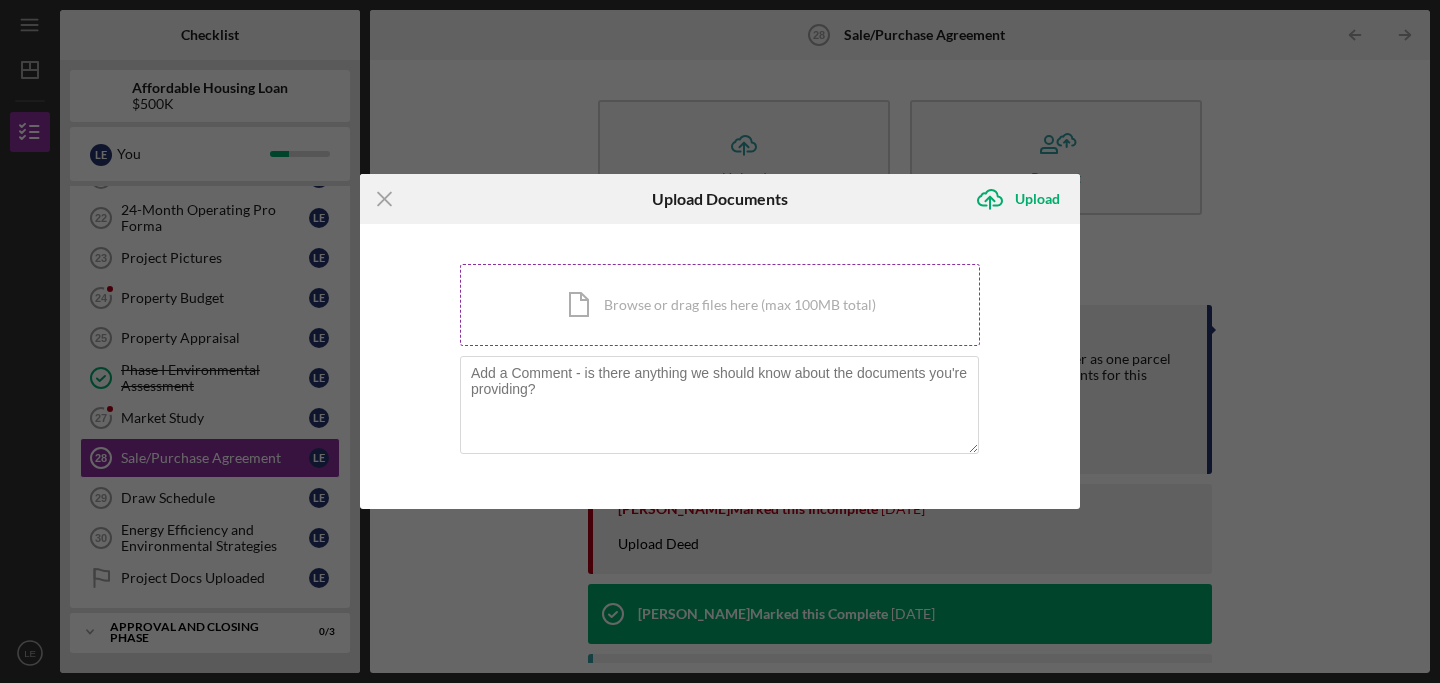 click on "Icon/Document Browse or drag files here (max 100MB total) Tap to choose files or take a photo" at bounding box center [720, 305] 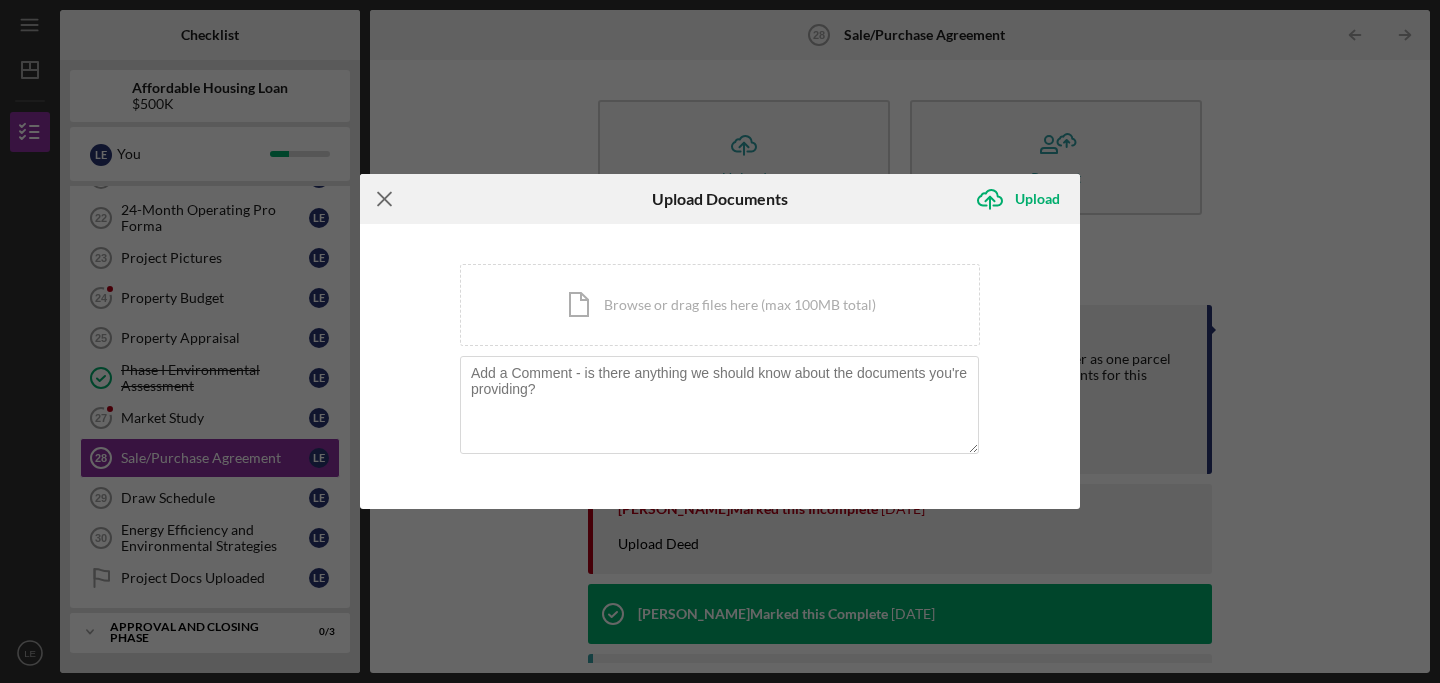 click 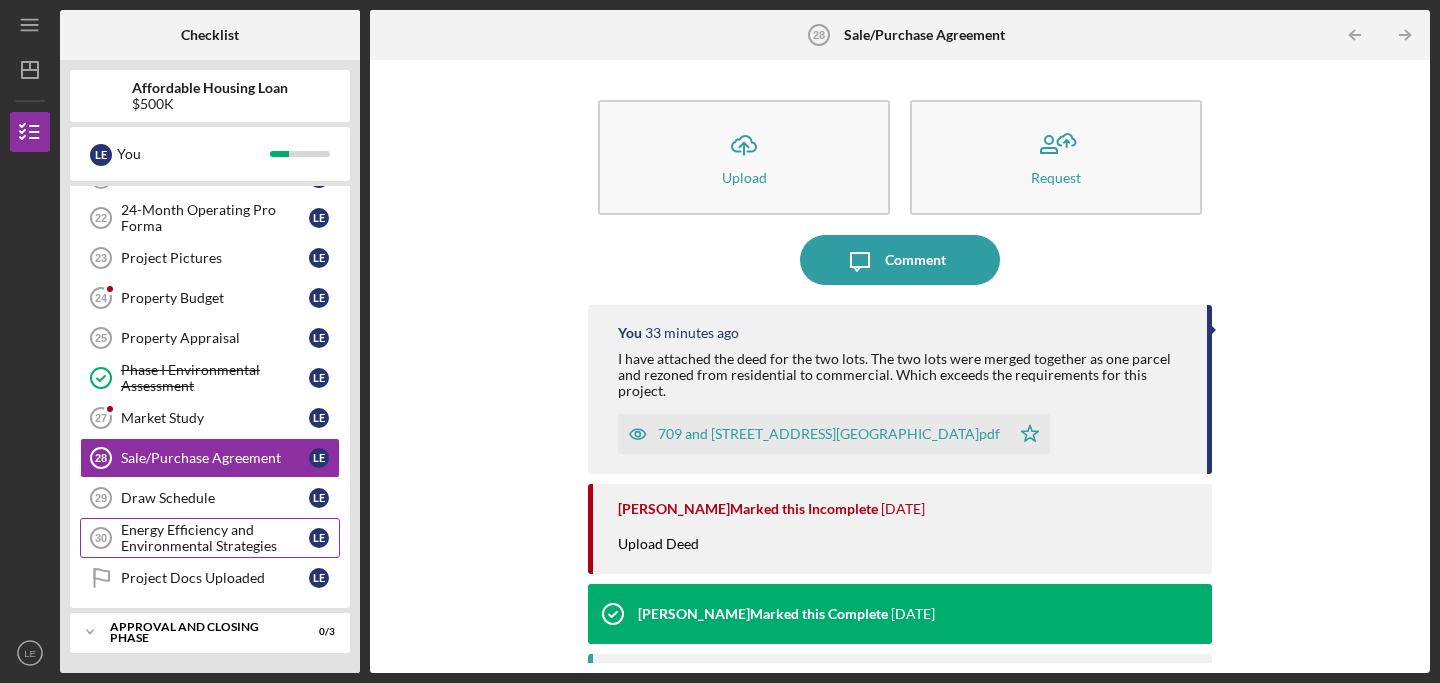 click on "Energy Efficiency and Environmental Strategies" at bounding box center [215, 538] 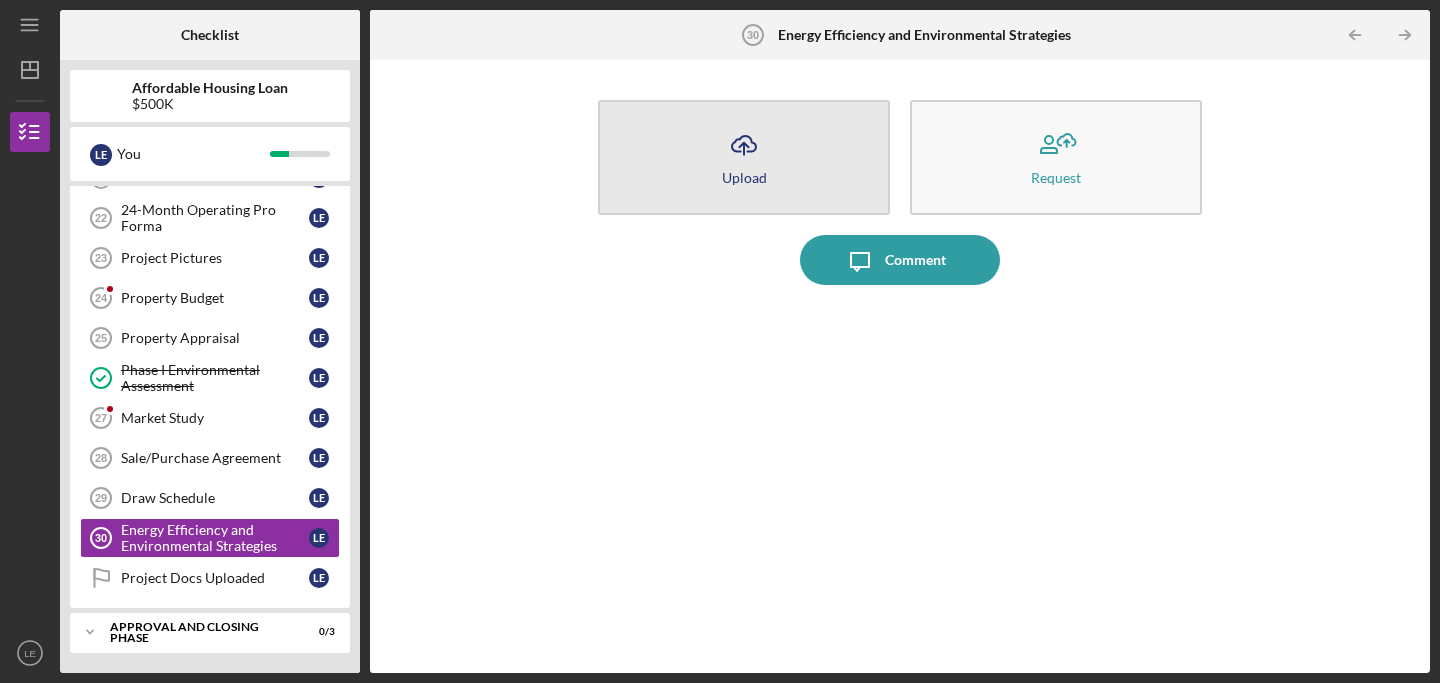 click on "Icon/Upload" 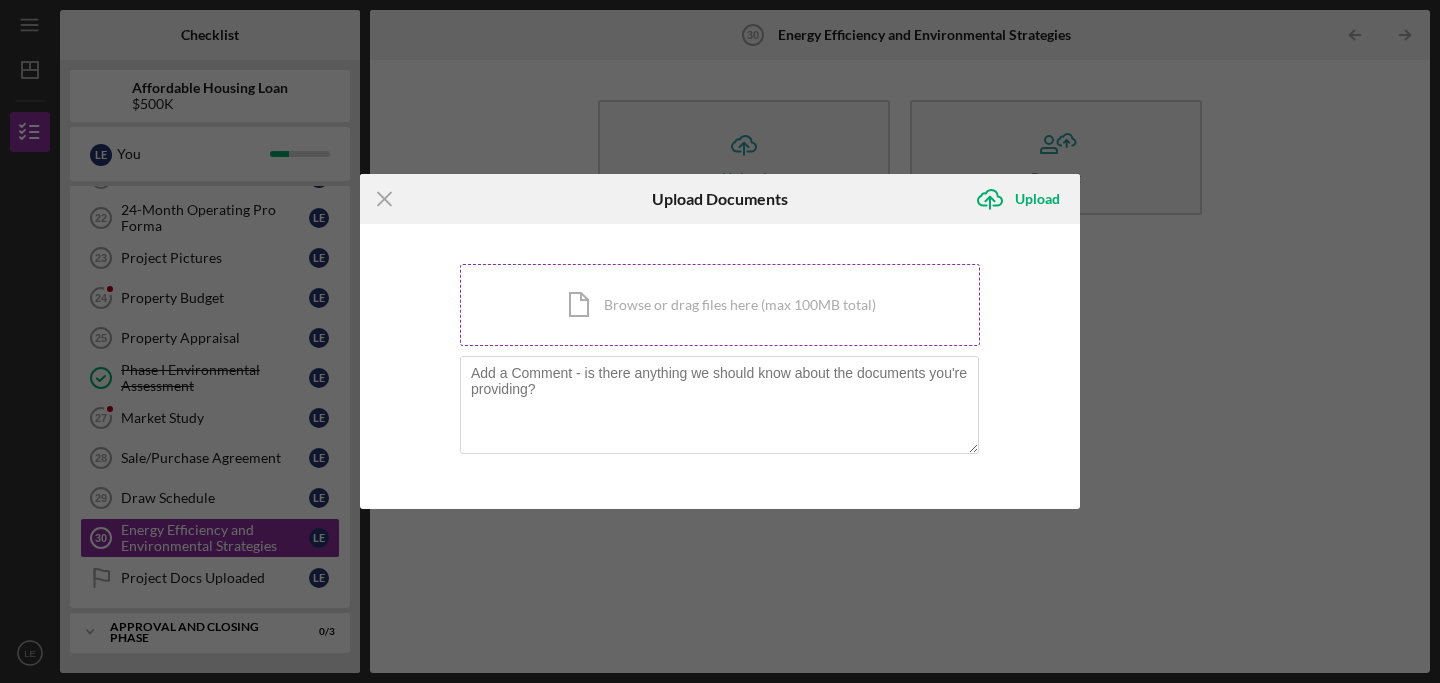 click on "Icon/Document Browse or drag files here (max 100MB total) Tap to choose files or take a photo" at bounding box center [720, 305] 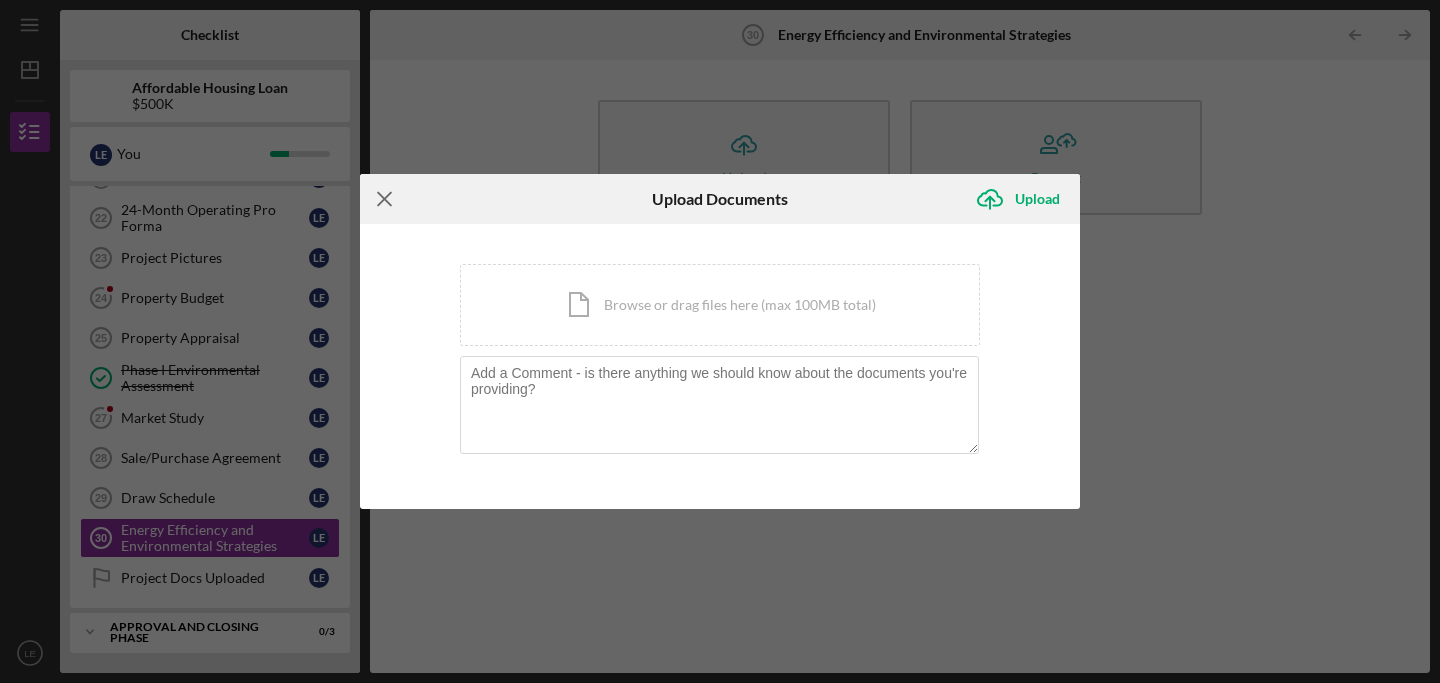 click on "Icon/Menu Close" 